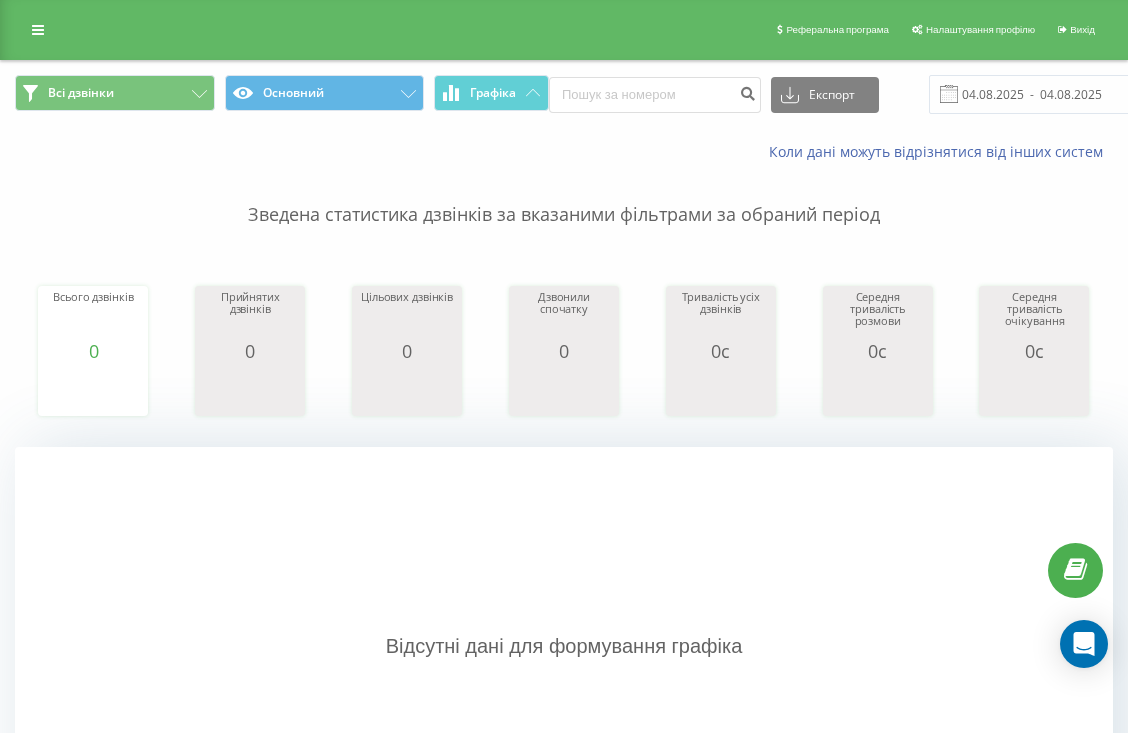 scroll, scrollTop: 0, scrollLeft: 0, axis: both 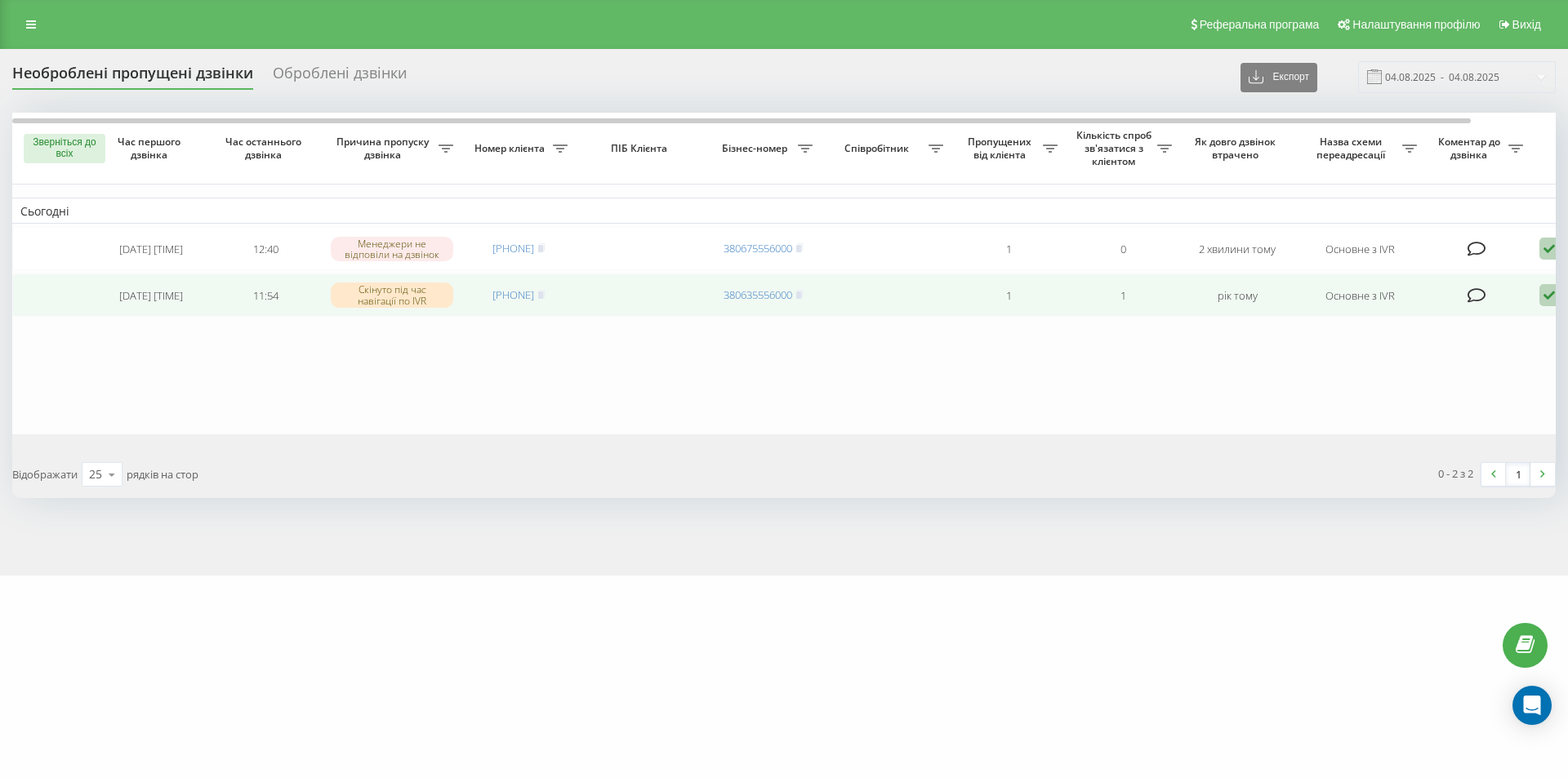 click at bounding box center [1549, 295] 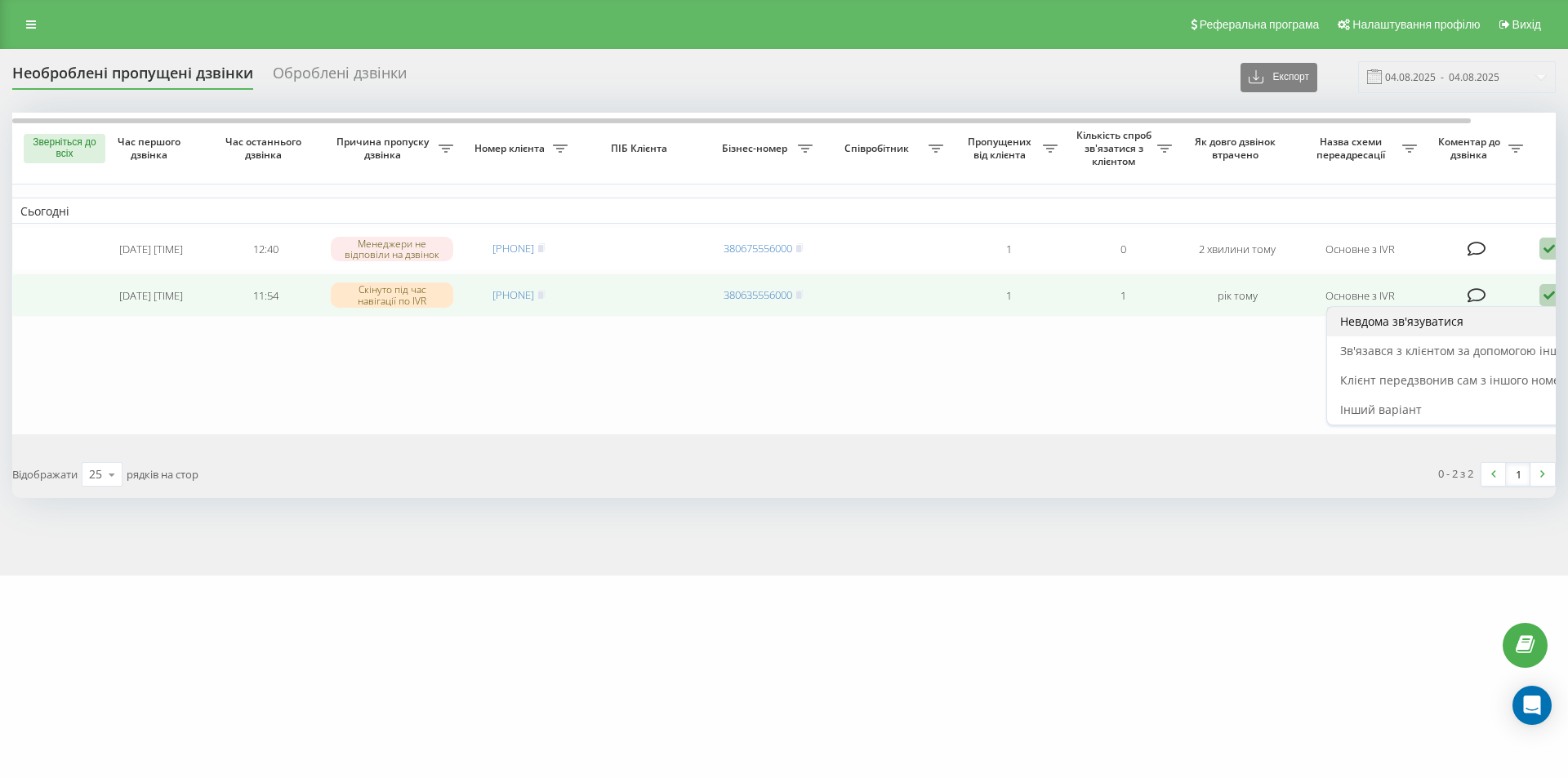 click on "Невдома зв'язуватися" at bounding box center (1401, 321) 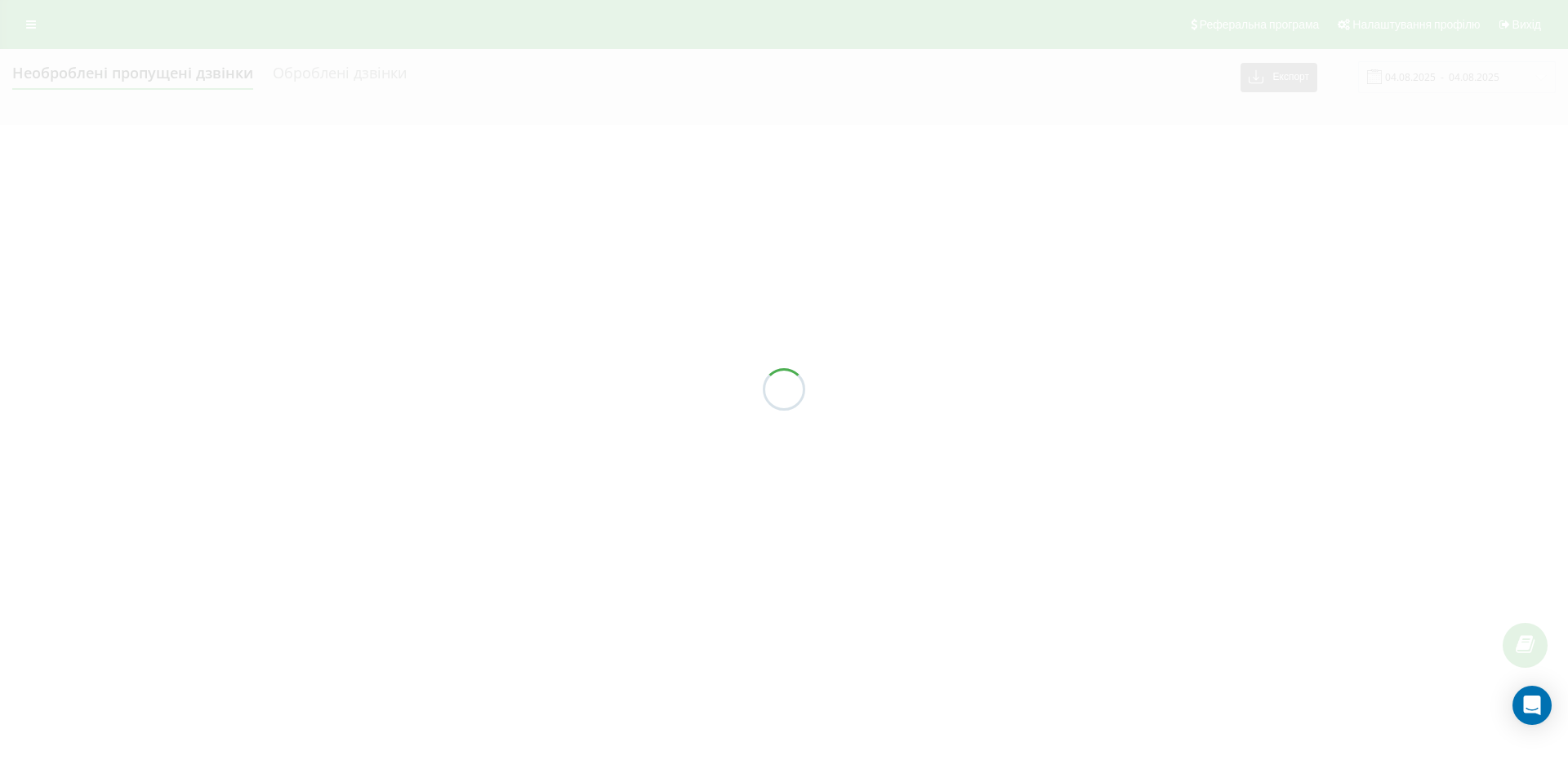 scroll, scrollTop: 0, scrollLeft: 0, axis: both 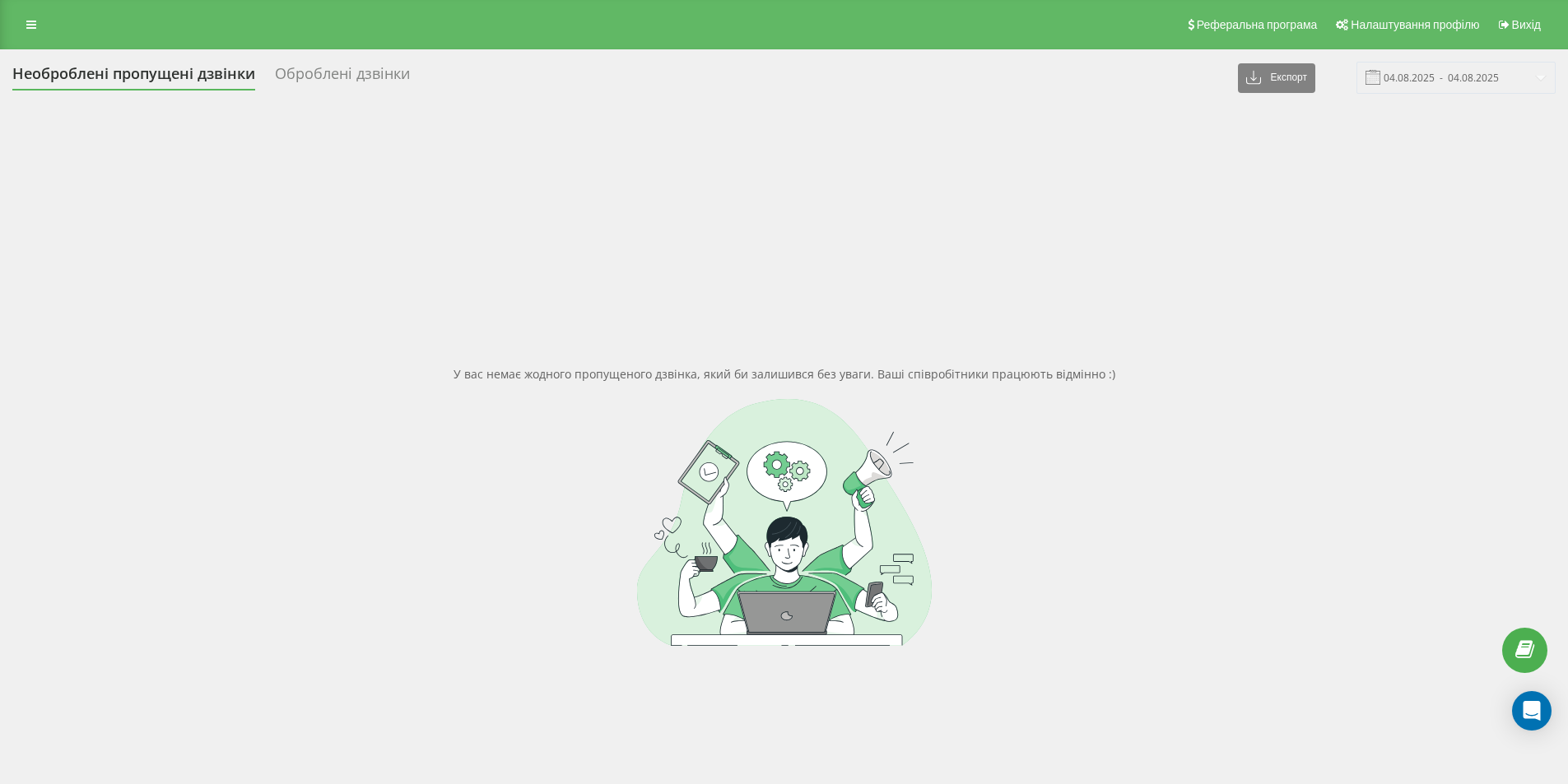 click at bounding box center (784, 522) 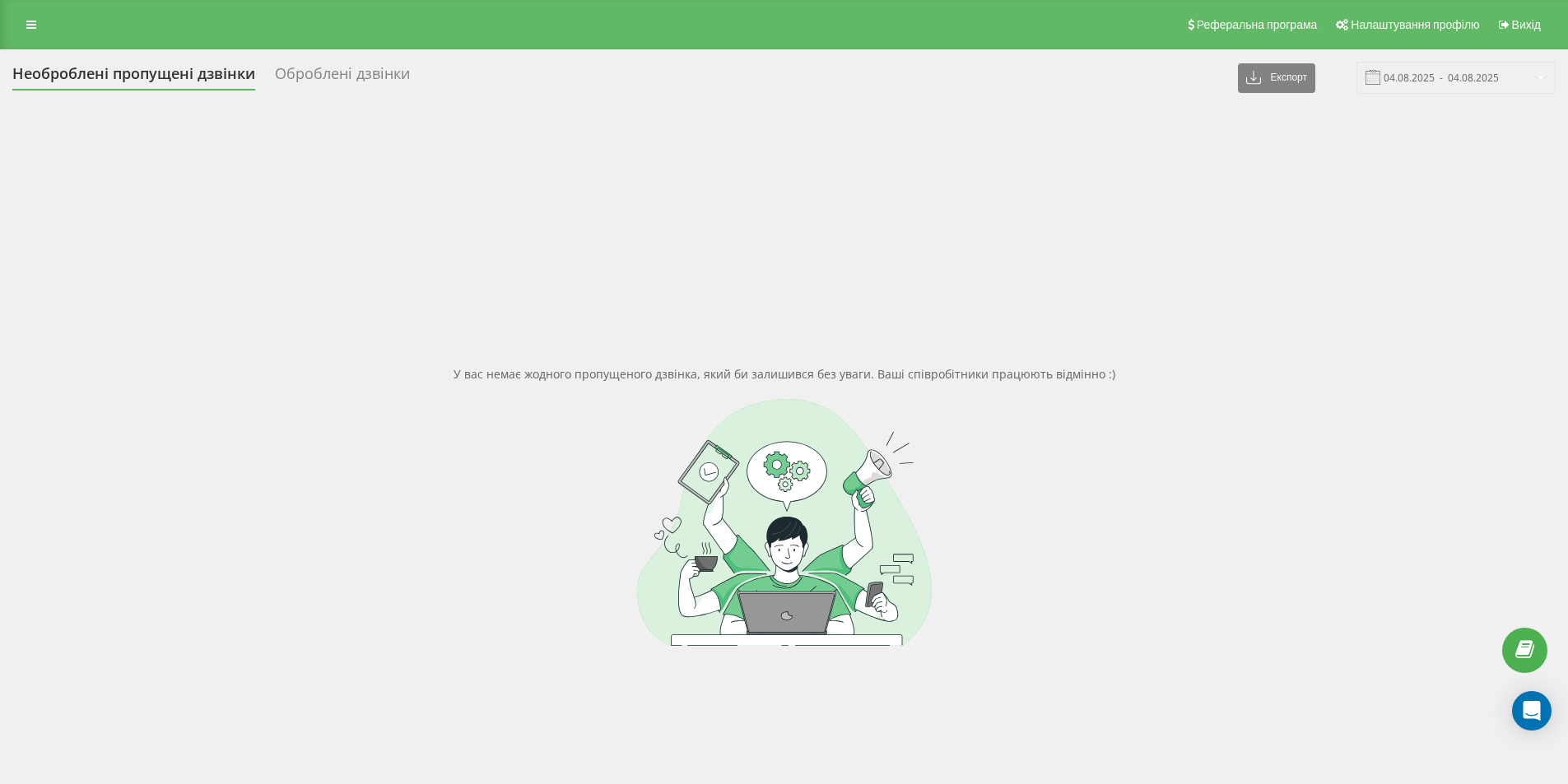 scroll, scrollTop: 0, scrollLeft: 0, axis: both 